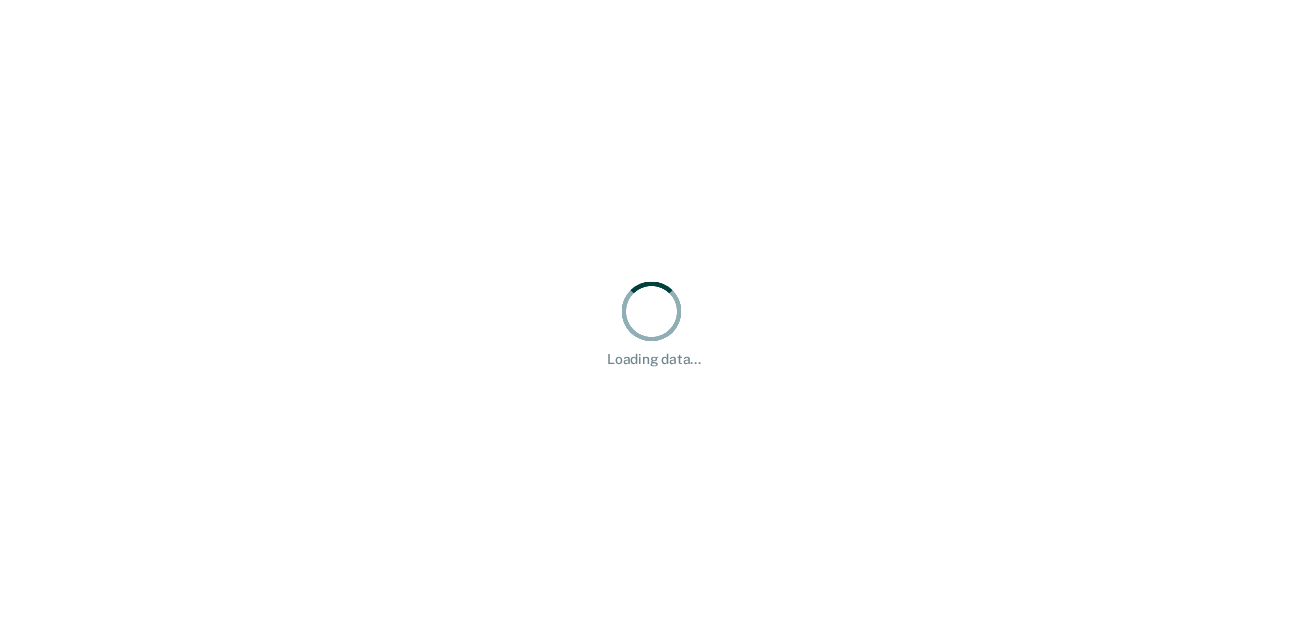 scroll, scrollTop: 0, scrollLeft: 0, axis: both 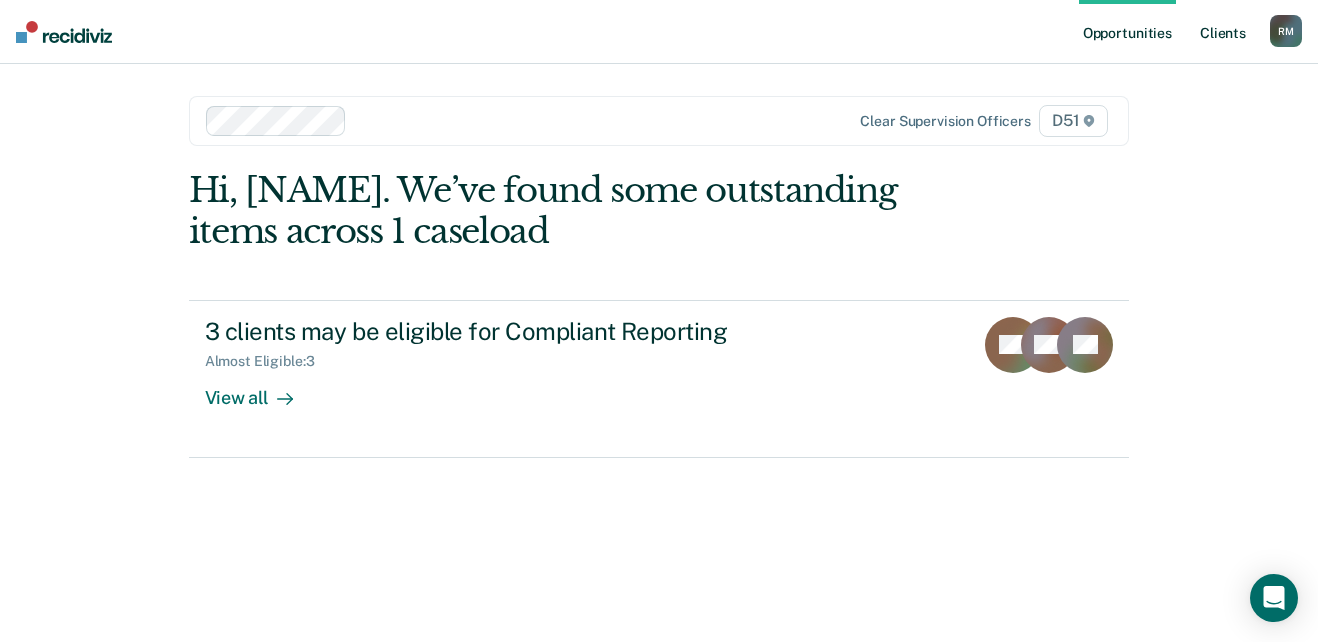 click on "Client s" at bounding box center [1223, 32] 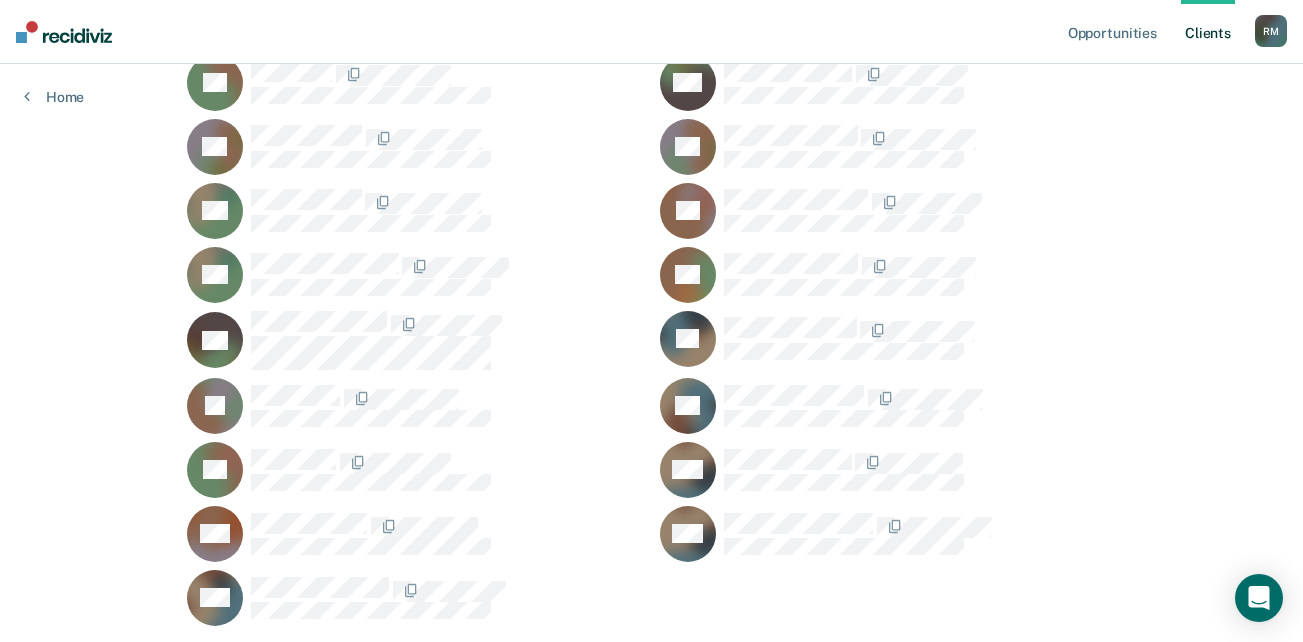 scroll, scrollTop: 1395, scrollLeft: 0, axis: vertical 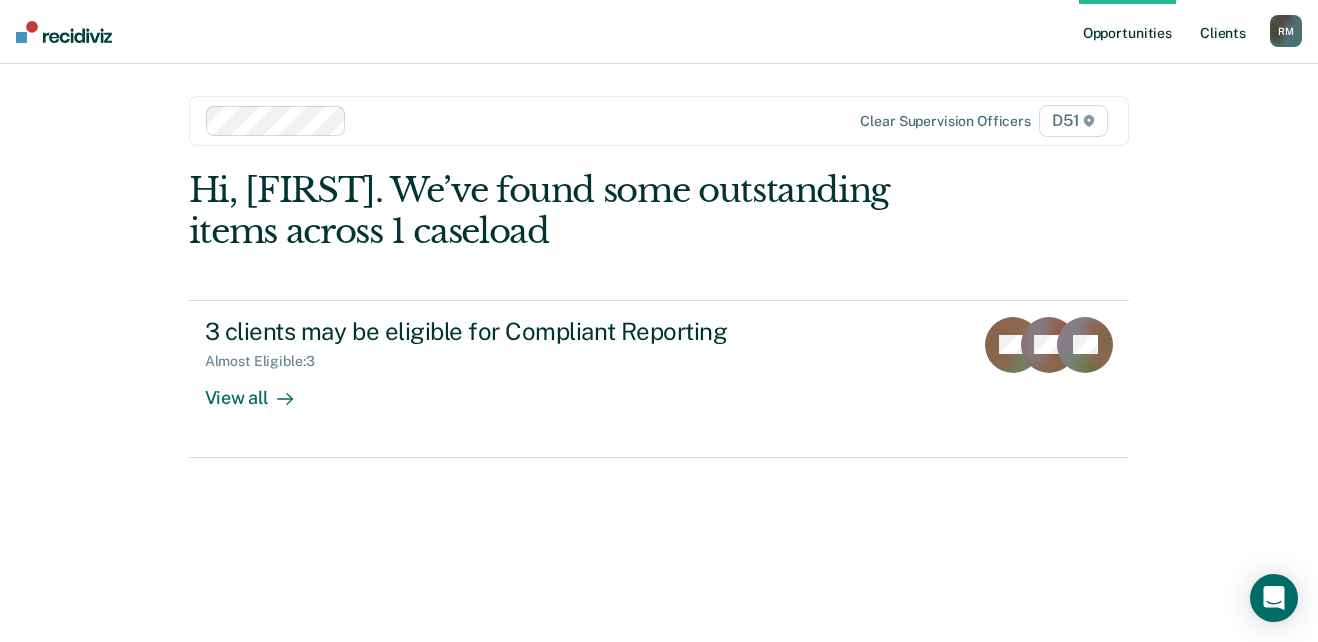 click on "Client s" at bounding box center [1223, 32] 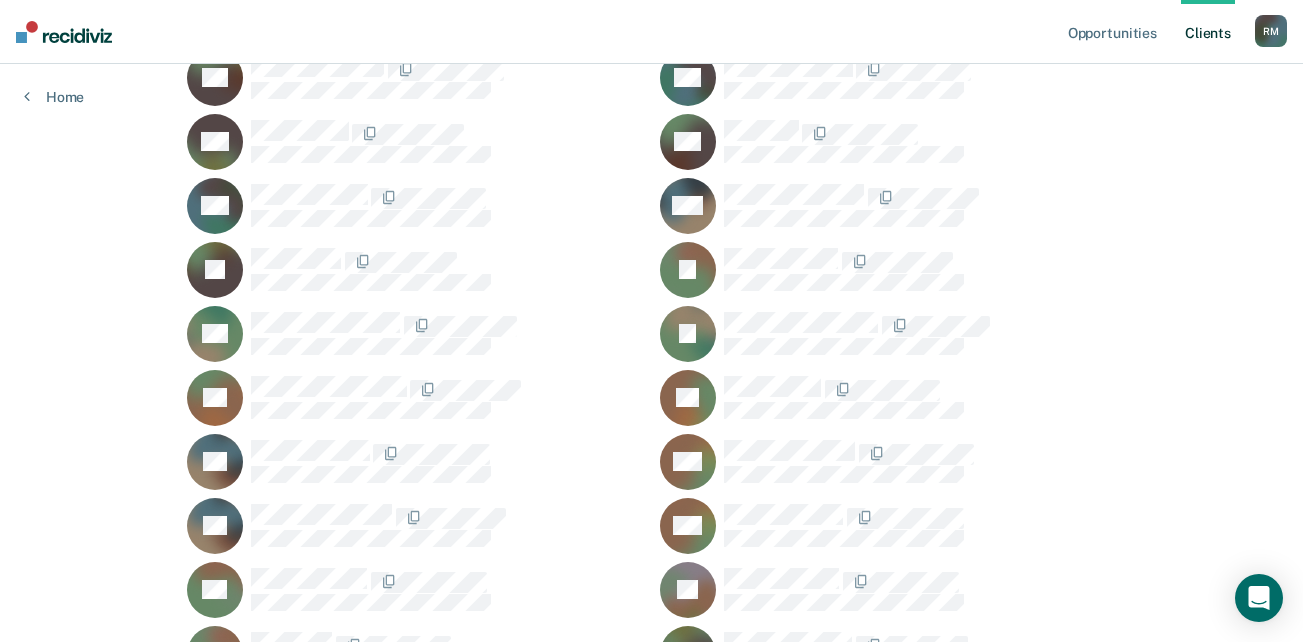 scroll, scrollTop: 800, scrollLeft: 0, axis: vertical 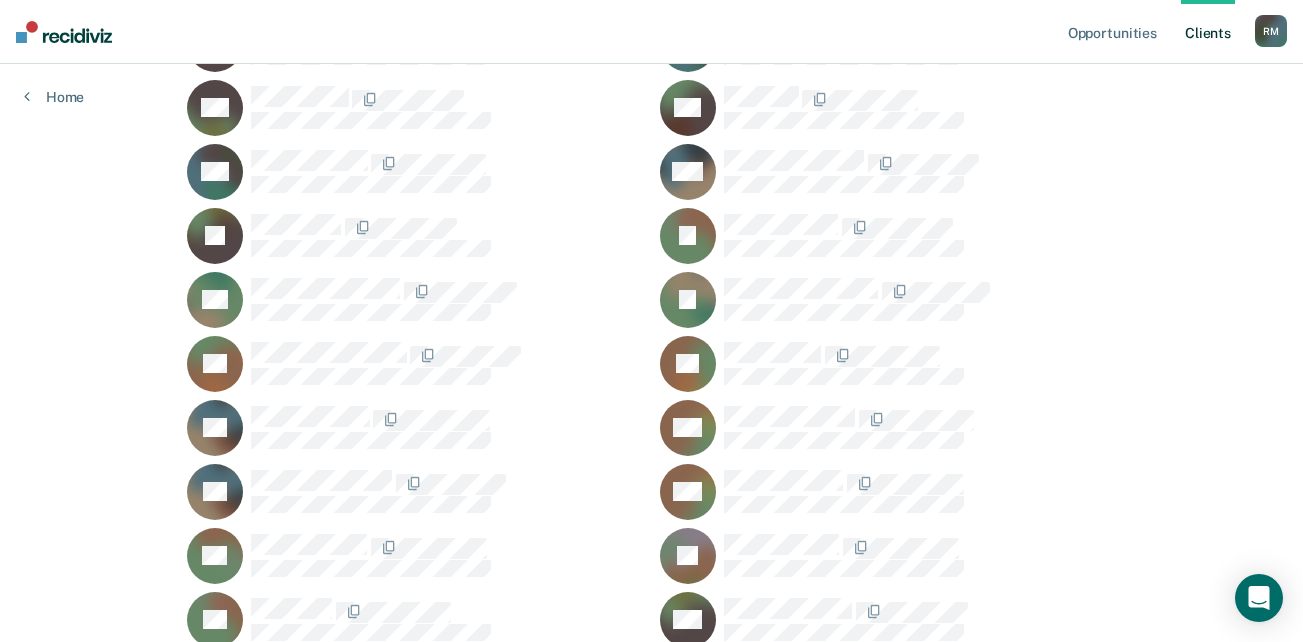 click on "JM" at bounding box center [415, 492] 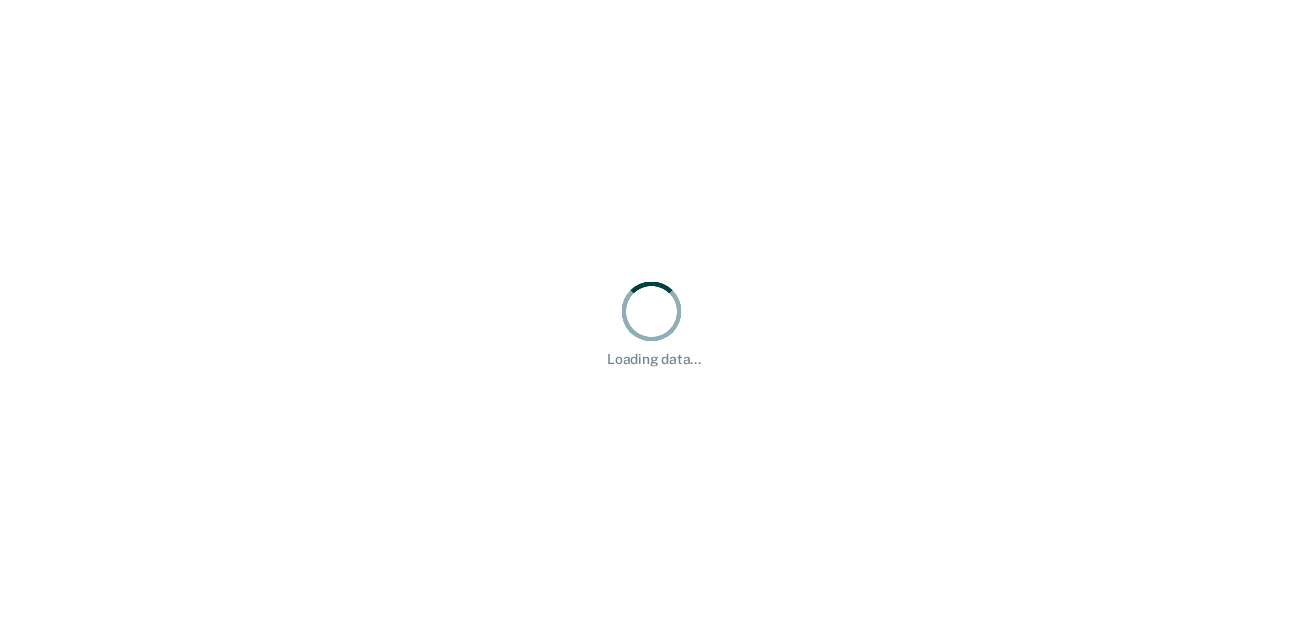 scroll, scrollTop: 0, scrollLeft: 0, axis: both 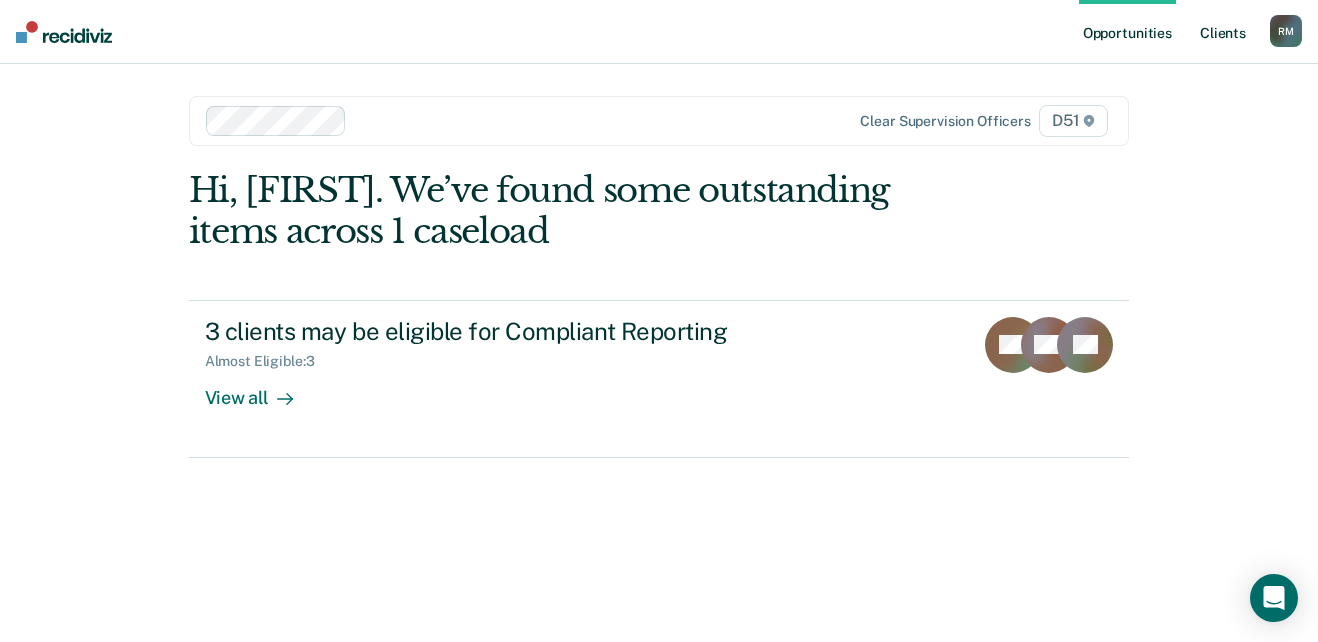 click on "Client s" at bounding box center (1223, 32) 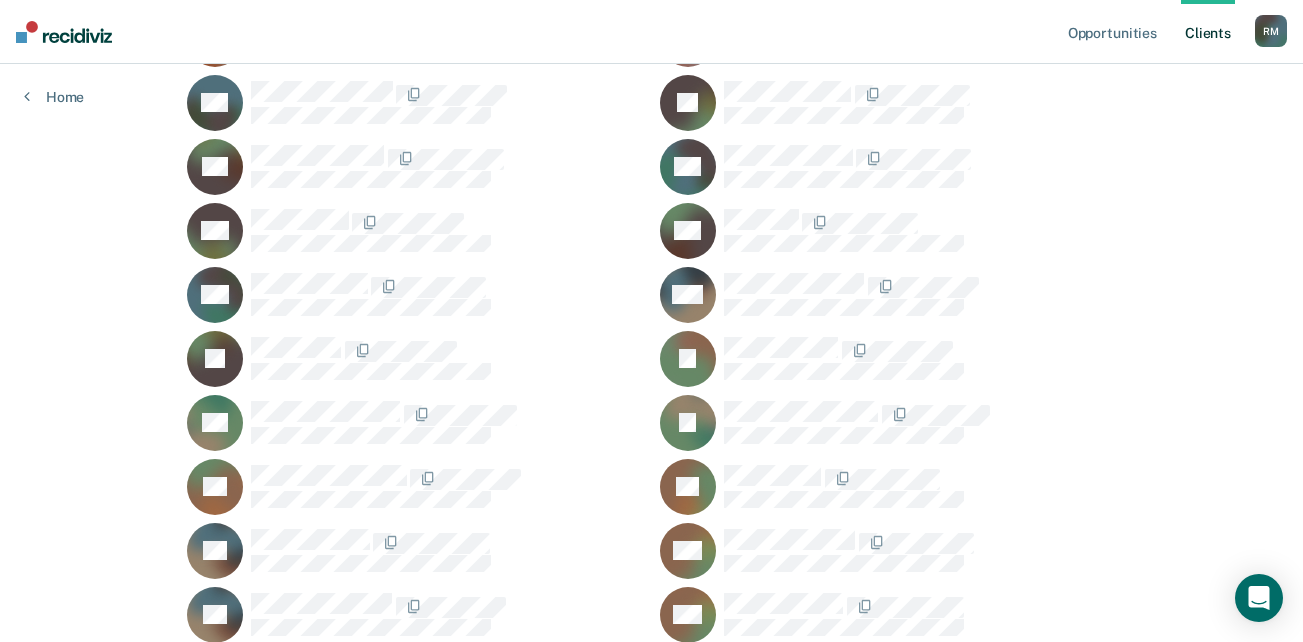 scroll, scrollTop: 700, scrollLeft: 0, axis: vertical 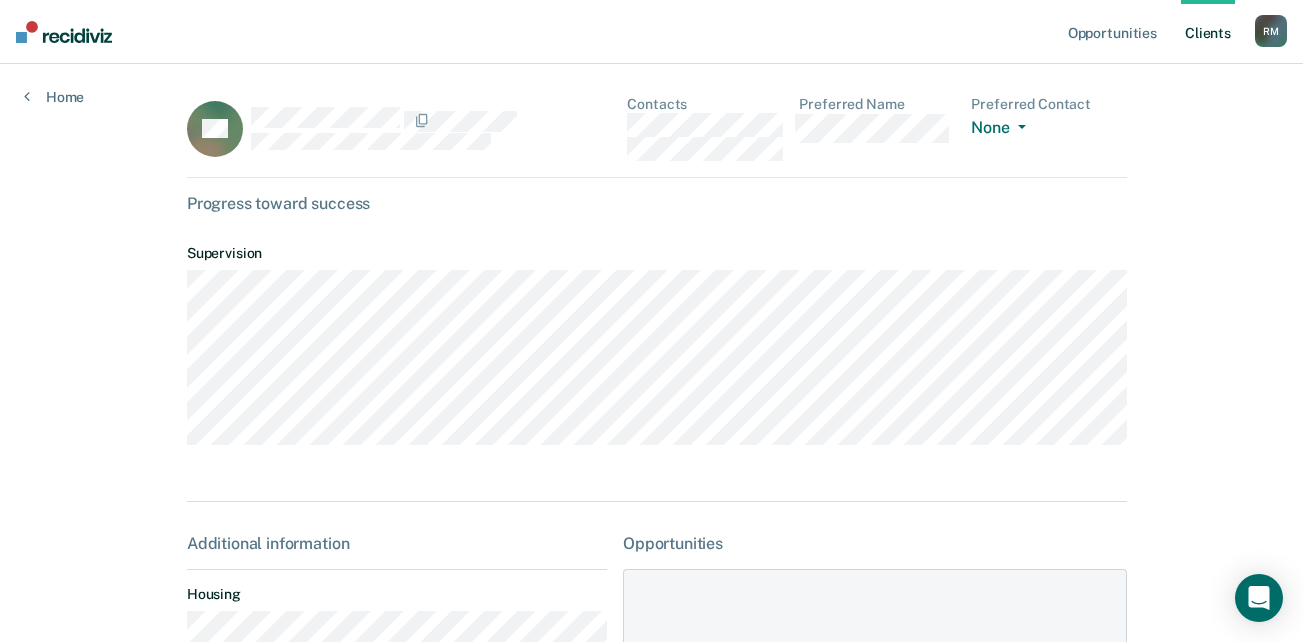 click on "Client s" at bounding box center (1208, 32) 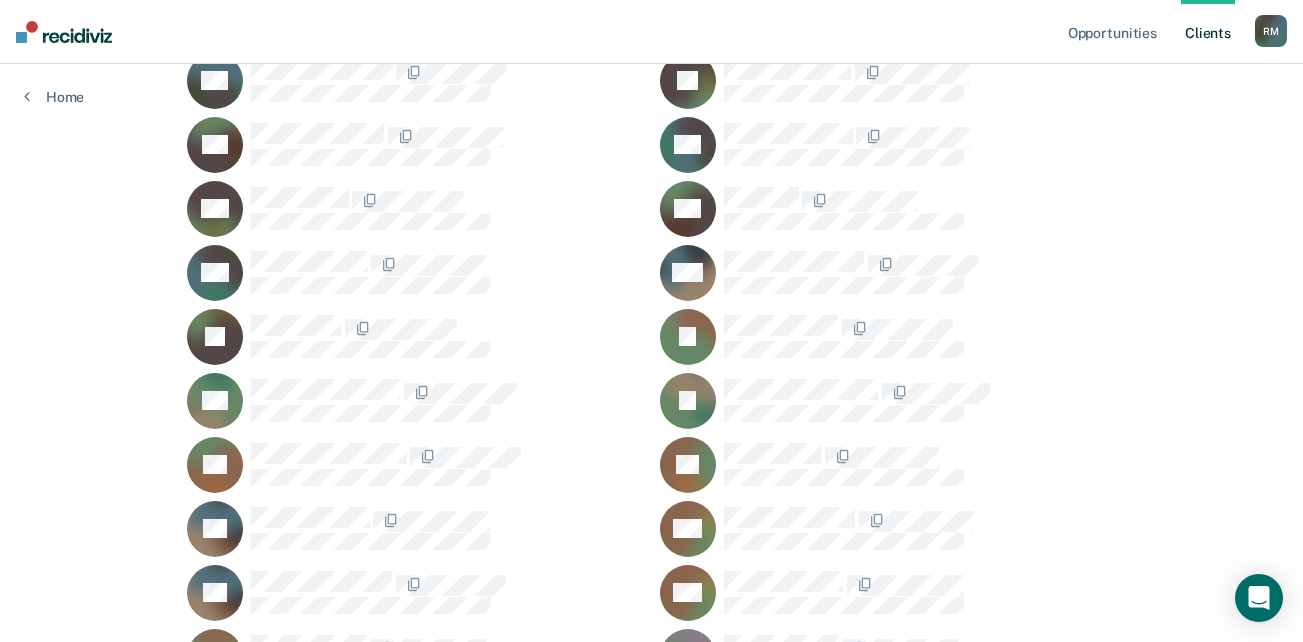 scroll, scrollTop: 700, scrollLeft: 0, axis: vertical 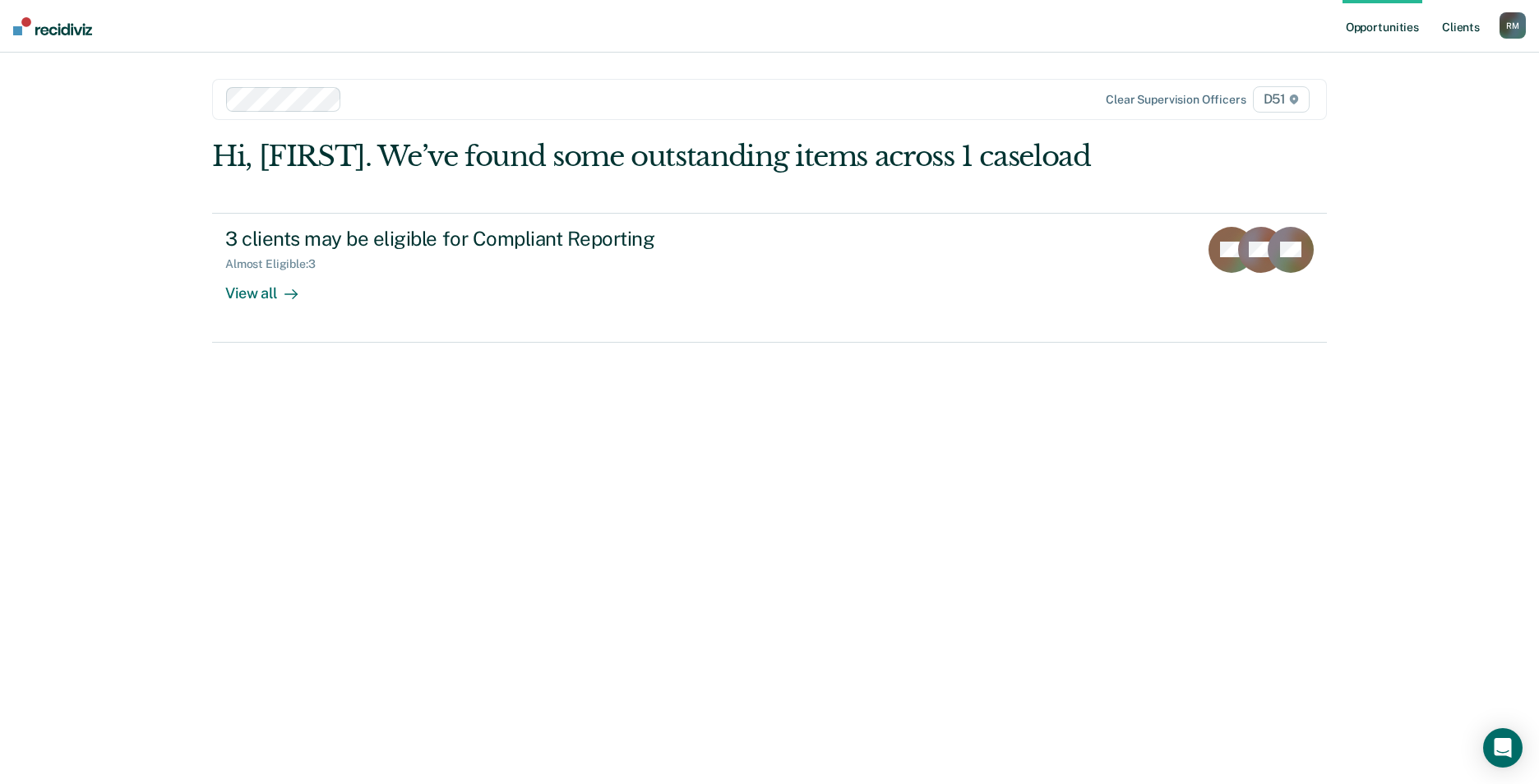click on "Client s" at bounding box center [1461, 26] 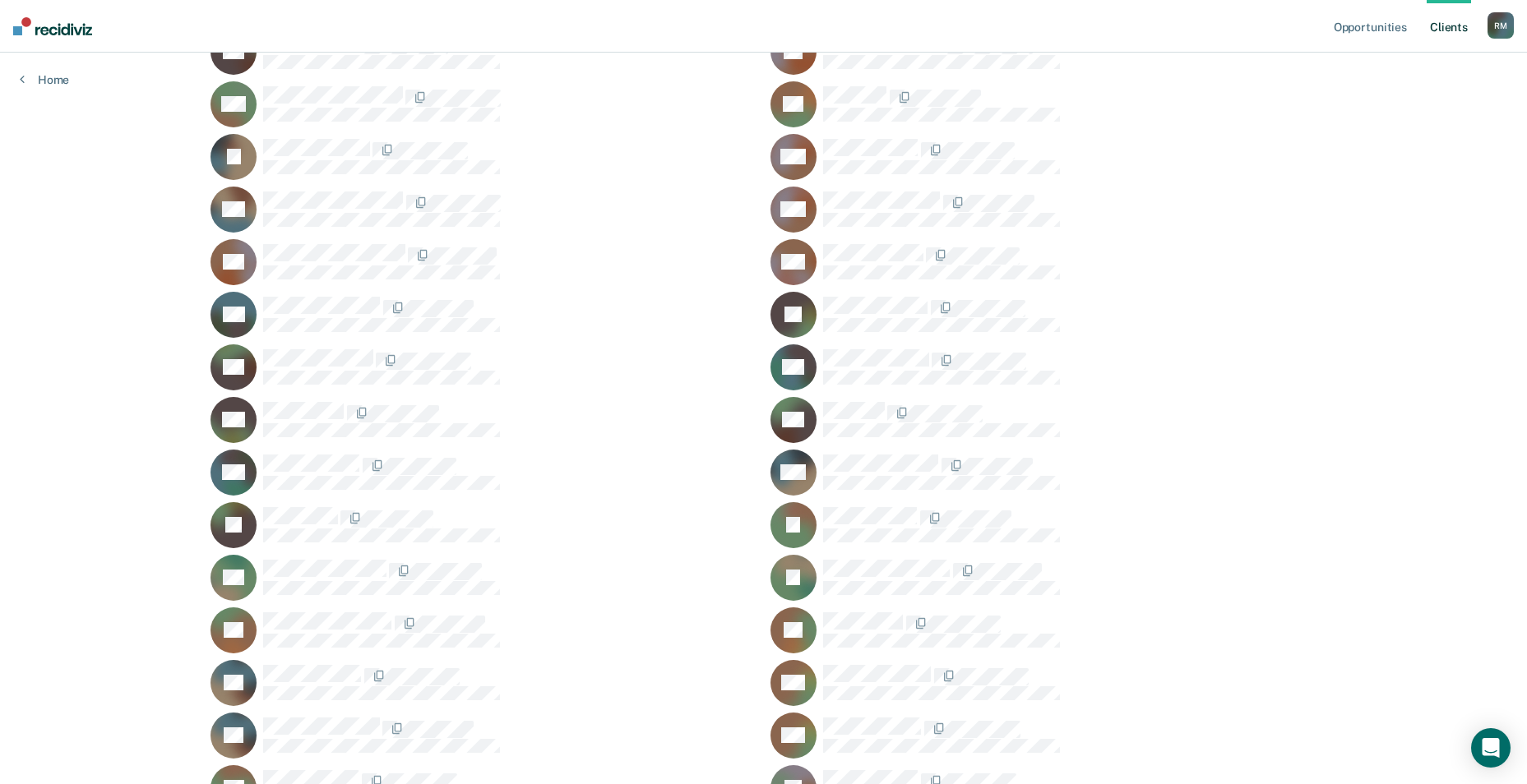 scroll, scrollTop: 329, scrollLeft: 0, axis: vertical 